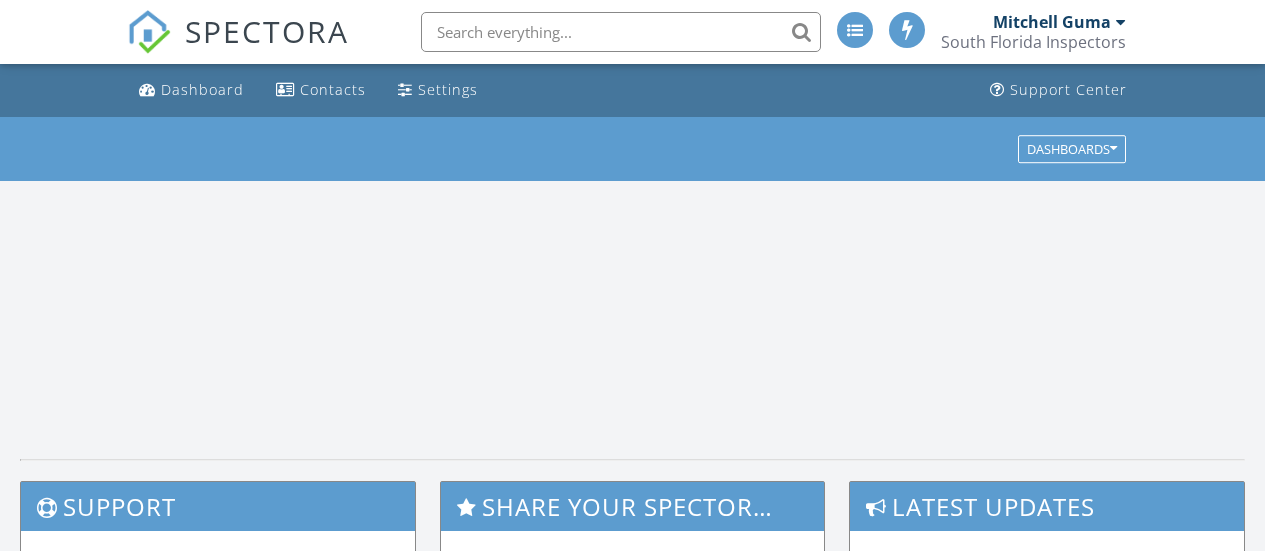 scroll, scrollTop: 0, scrollLeft: 0, axis: both 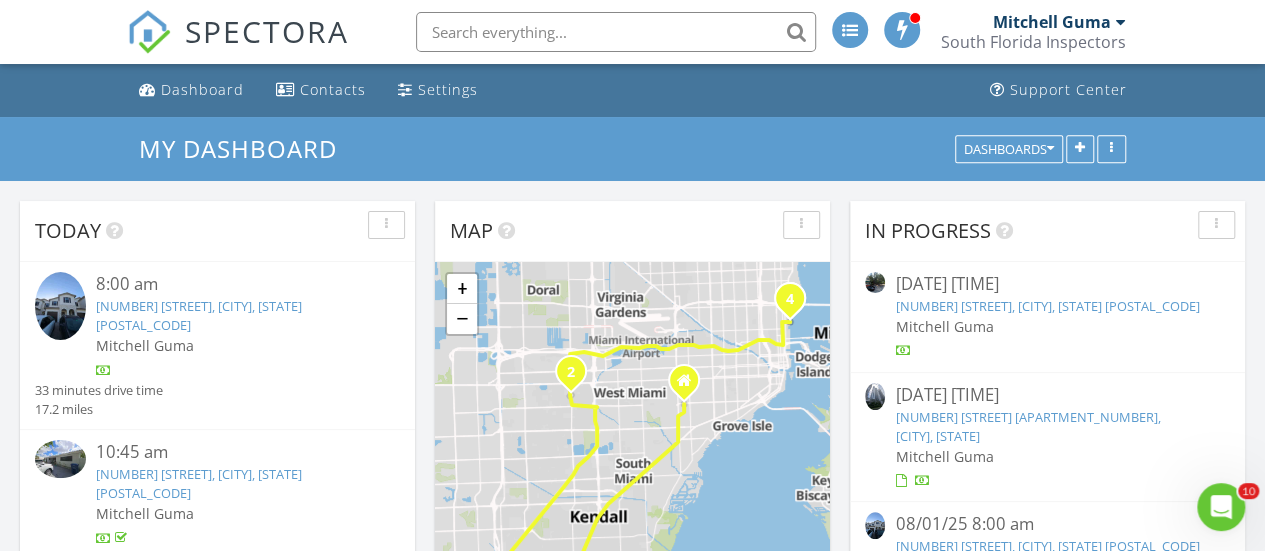 click on "23043 SW 130 Ave, Miami, FL 33170" at bounding box center [199, 315] 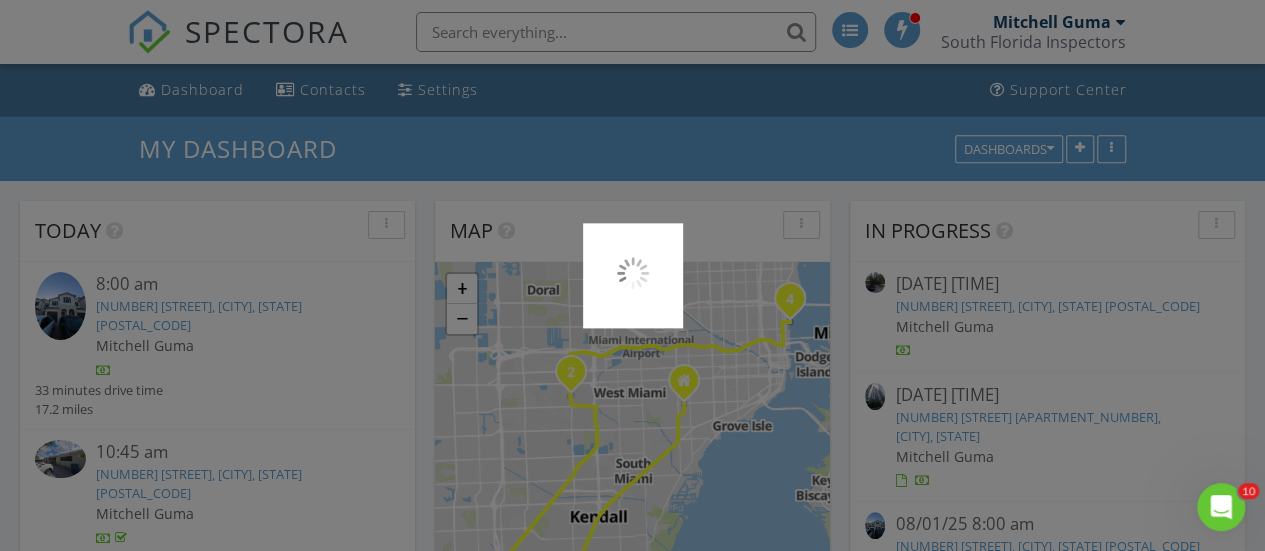 scroll, scrollTop: 10, scrollLeft: 10, axis: both 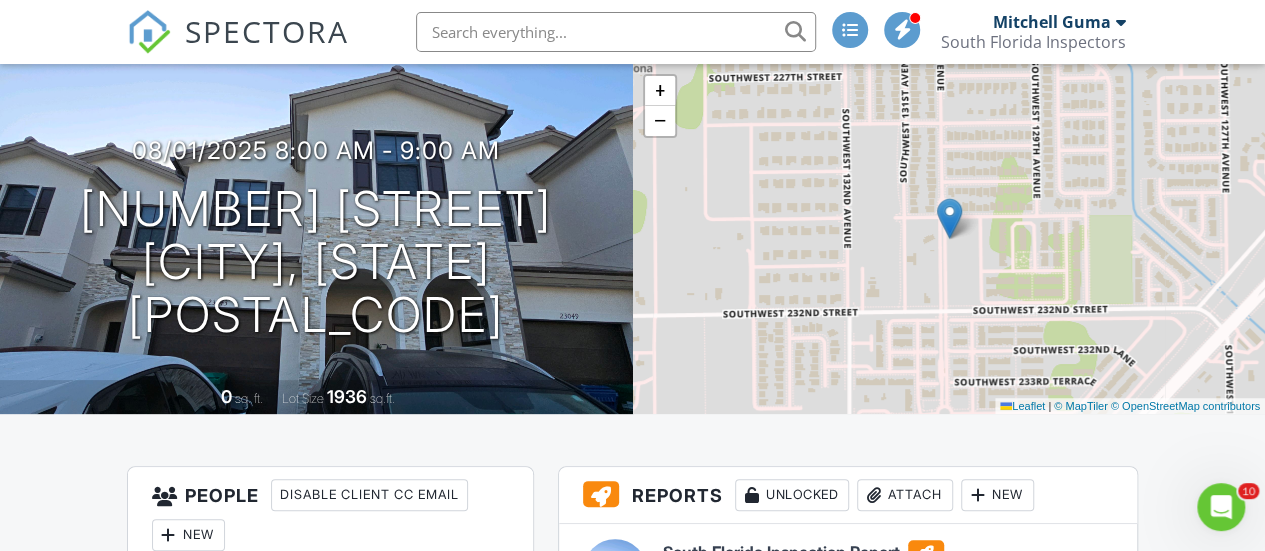 click at bounding box center (949, 218) 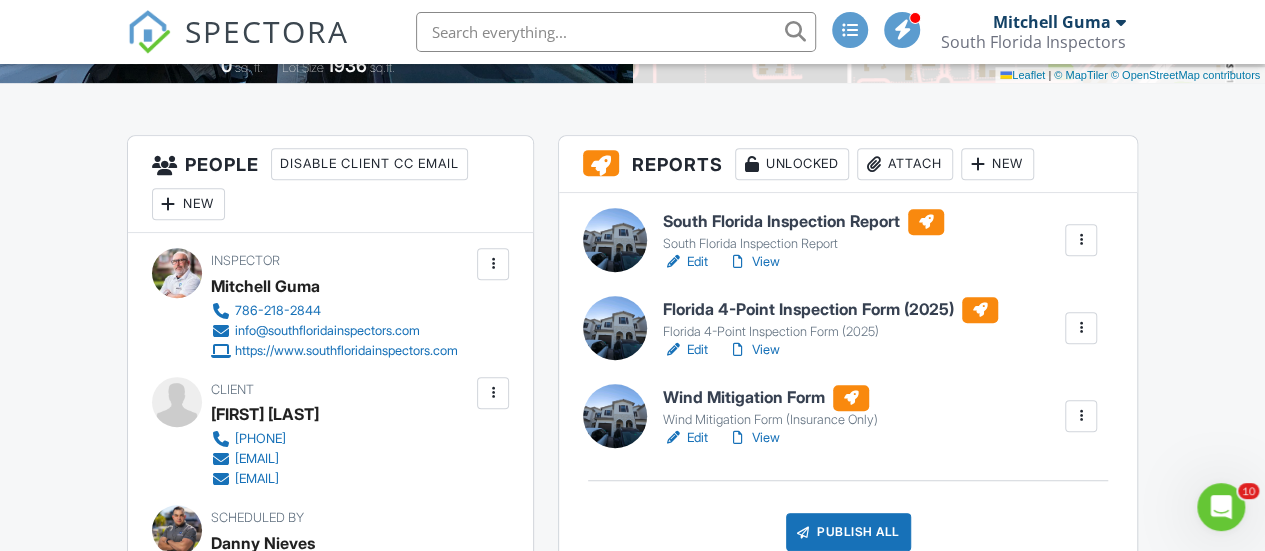 scroll, scrollTop: 465, scrollLeft: 0, axis: vertical 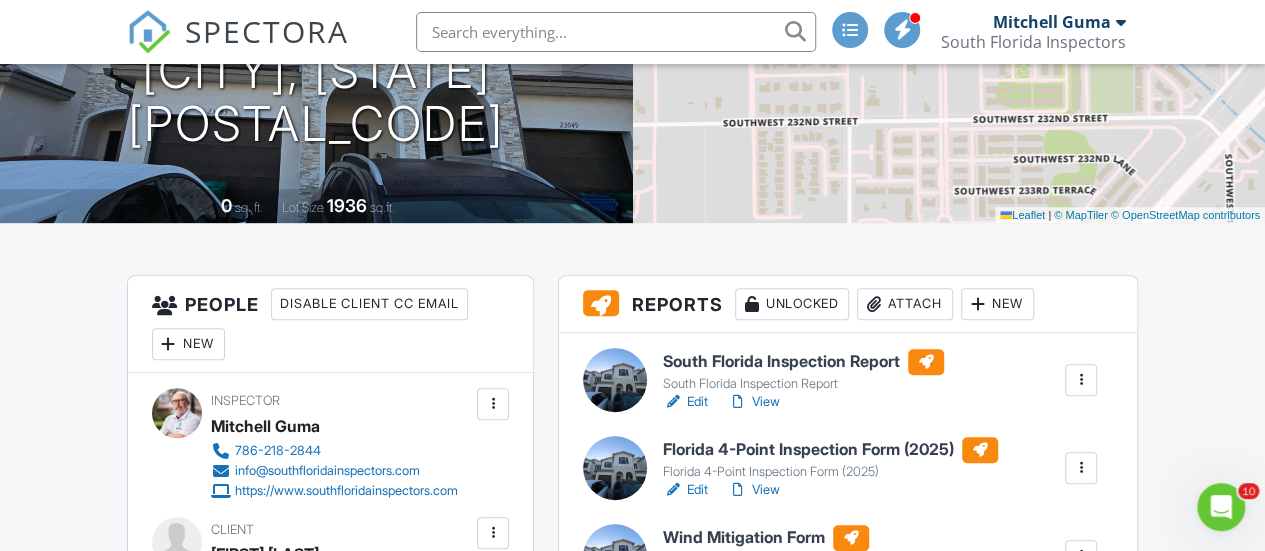 click on "Attach" at bounding box center (905, 304) 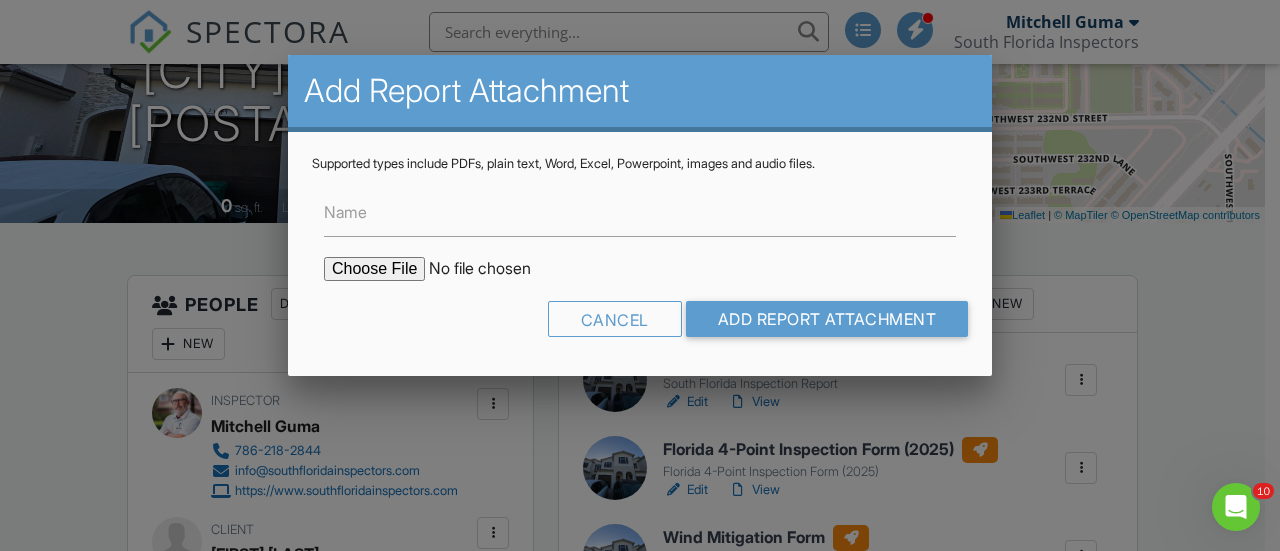 click at bounding box center [494, 269] 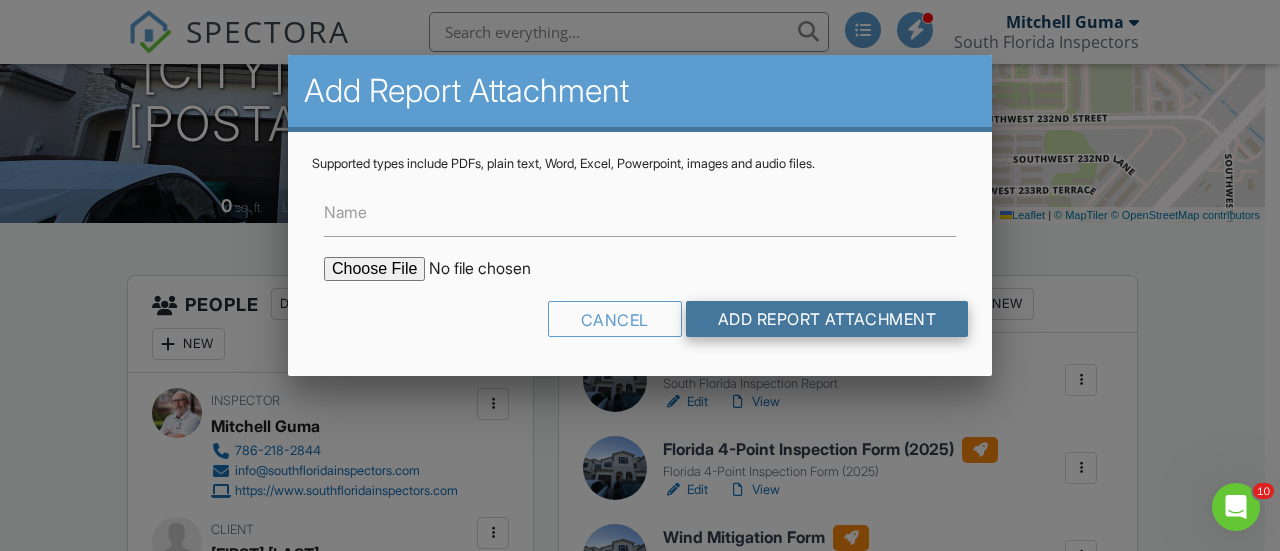 click on "Add Report Attachment" at bounding box center (827, 319) 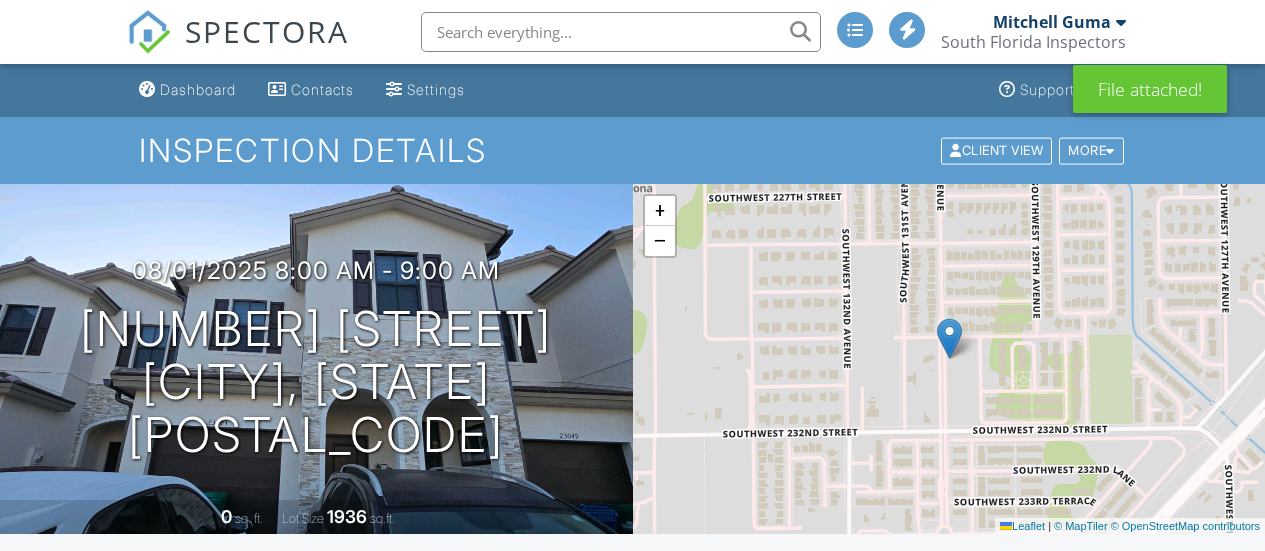 scroll, scrollTop: 0, scrollLeft: 0, axis: both 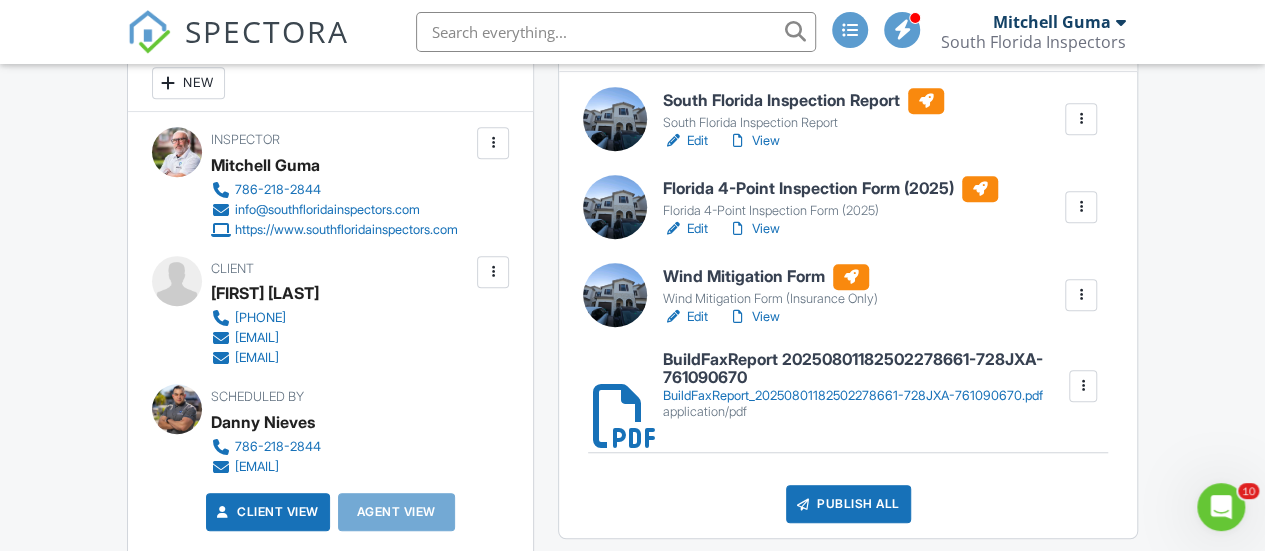 click on "View" at bounding box center [754, 141] 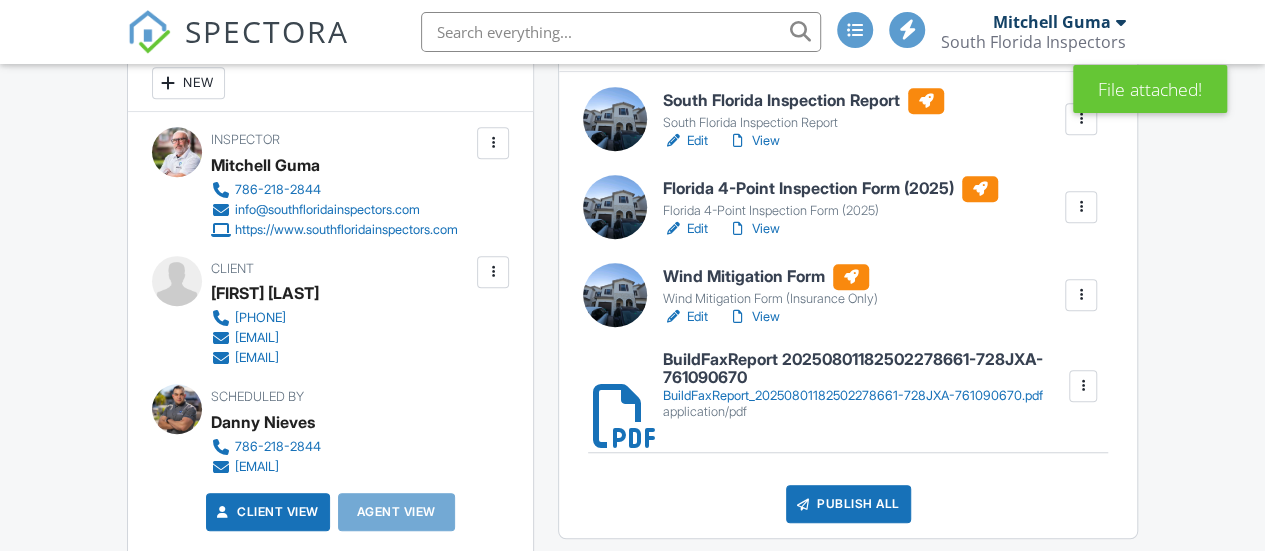 scroll, scrollTop: 572, scrollLeft: 0, axis: vertical 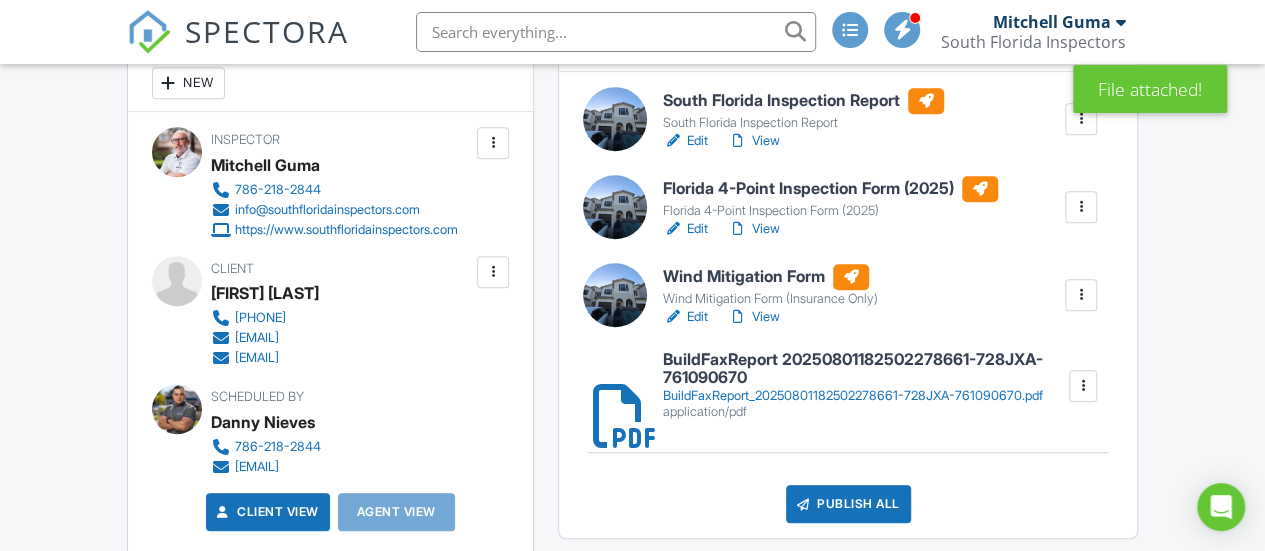 click on "View" at bounding box center (754, 229) 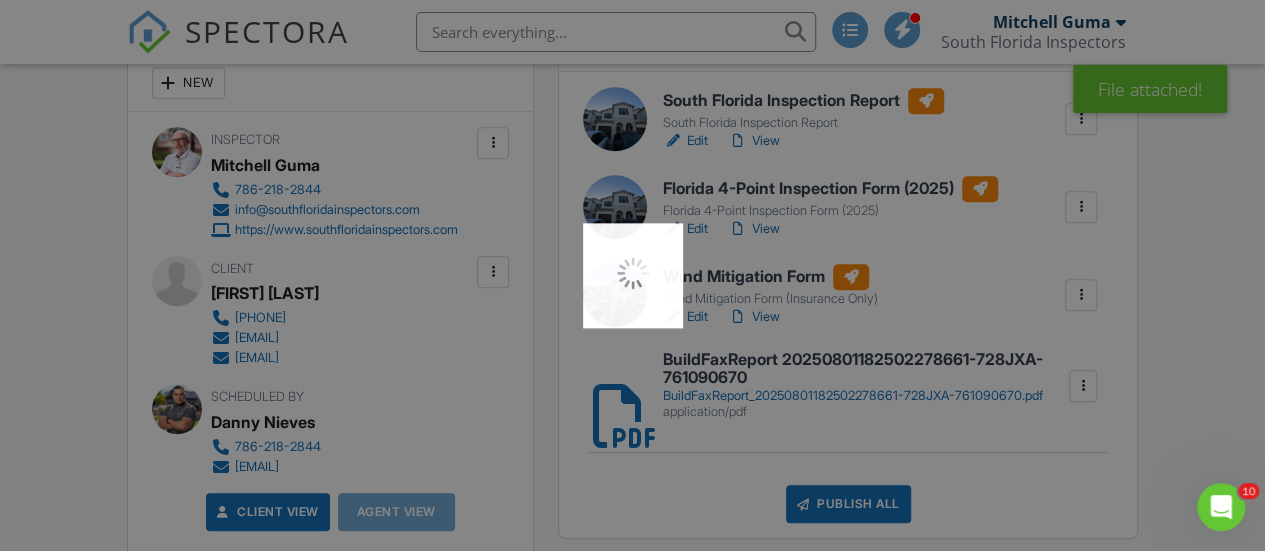 scroll, scrollTop: 0, scrollLeft: 0, axis: both 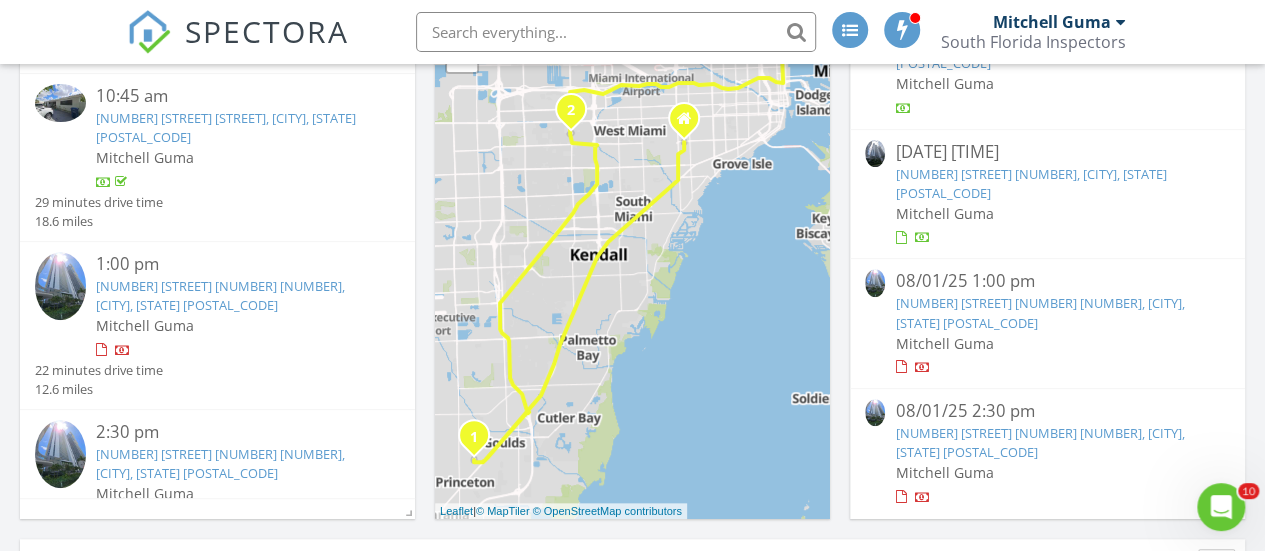 click on "700 NE 24th St 5002, Miami, FL 33137" at bounding box center (220, 295) 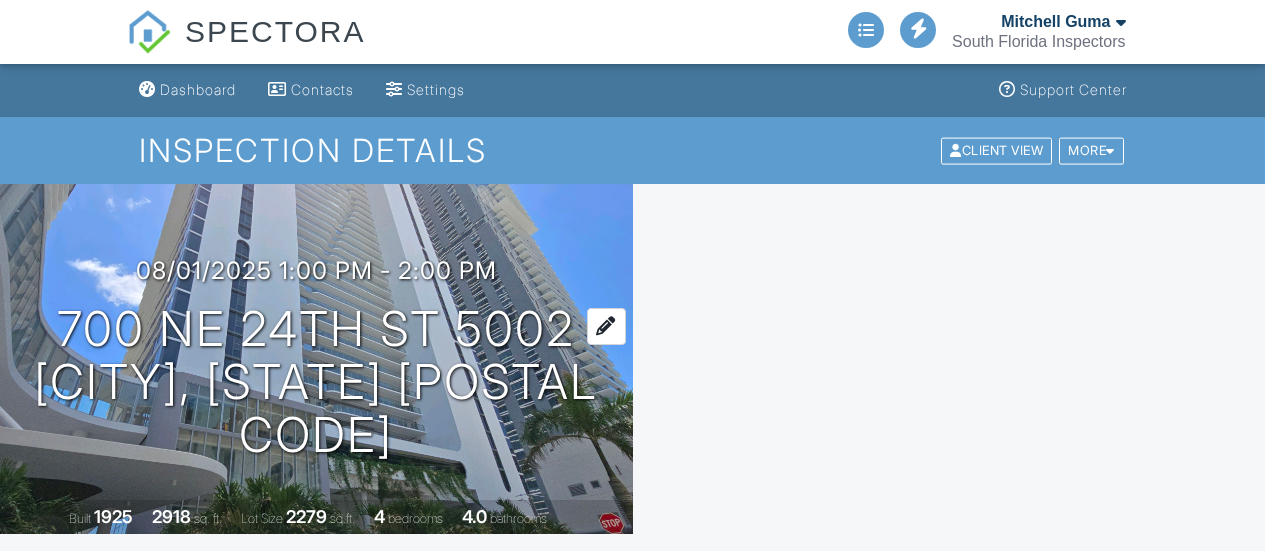 click at bounding box center [606, 326] 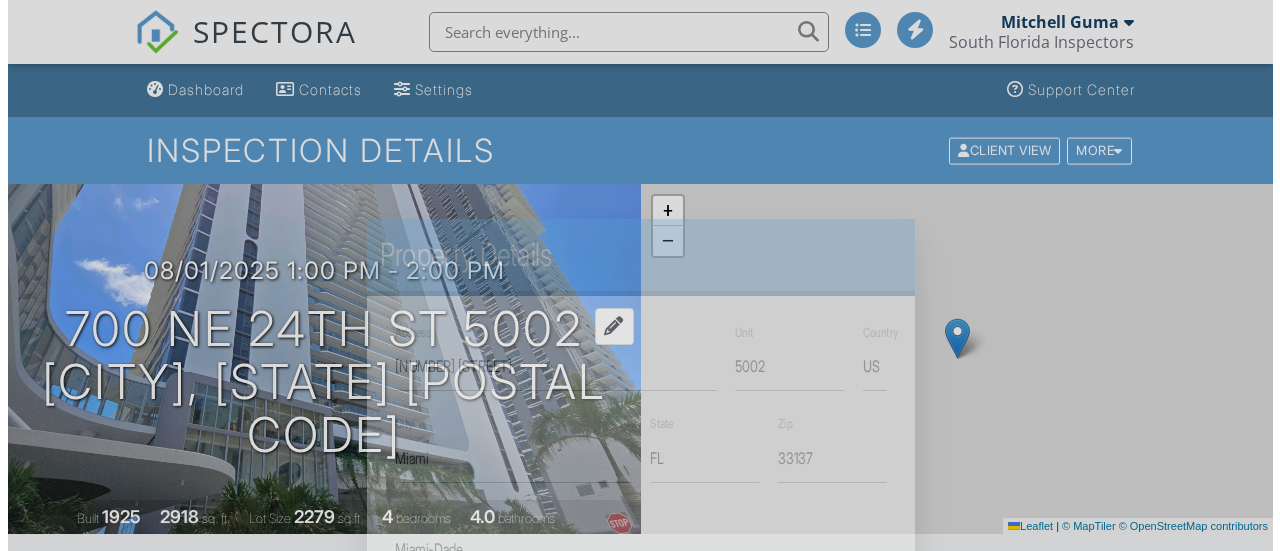 scroll, scrollTop: 0, scrollLeft: 0, axis: both 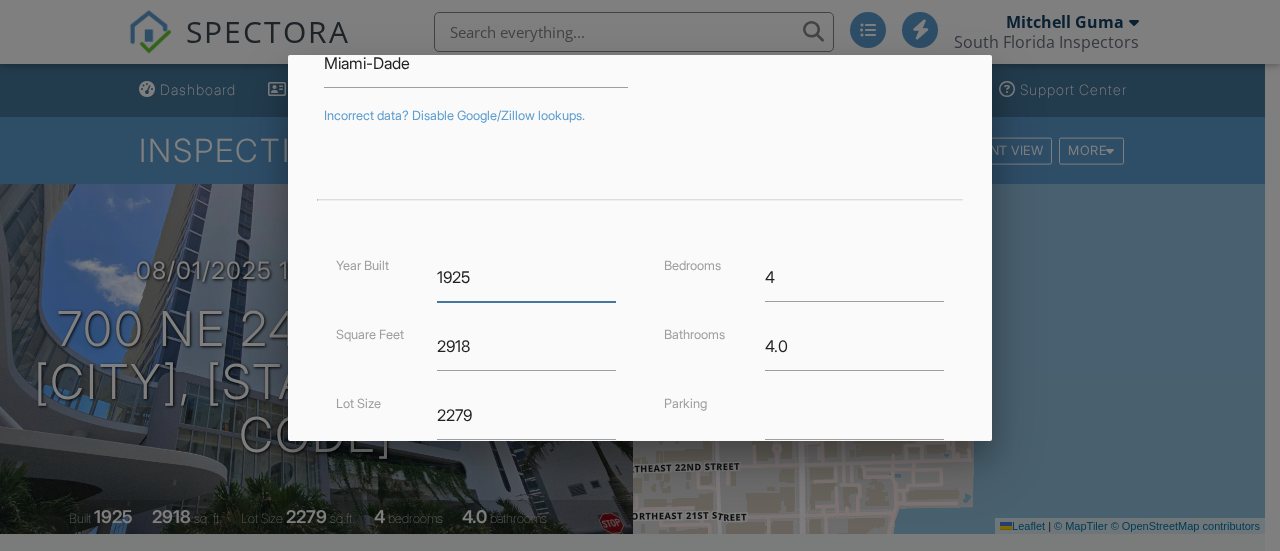click on "1925" at bounding box center (526, 277) 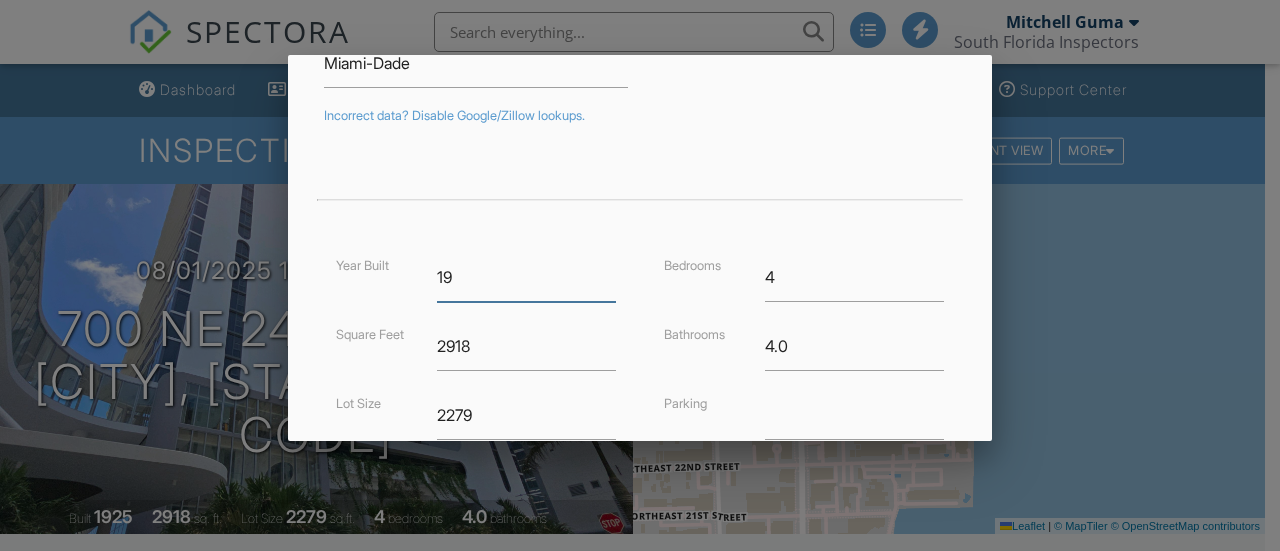 type on "1" 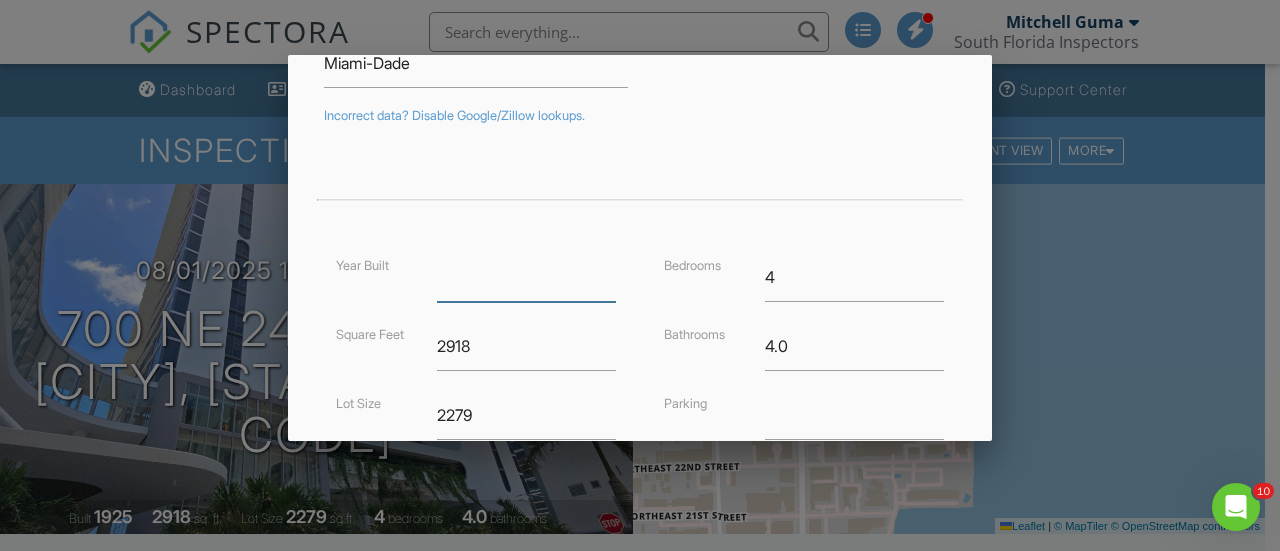 scroll, scrollTop: 0, scrollLeft: 0, axis: both 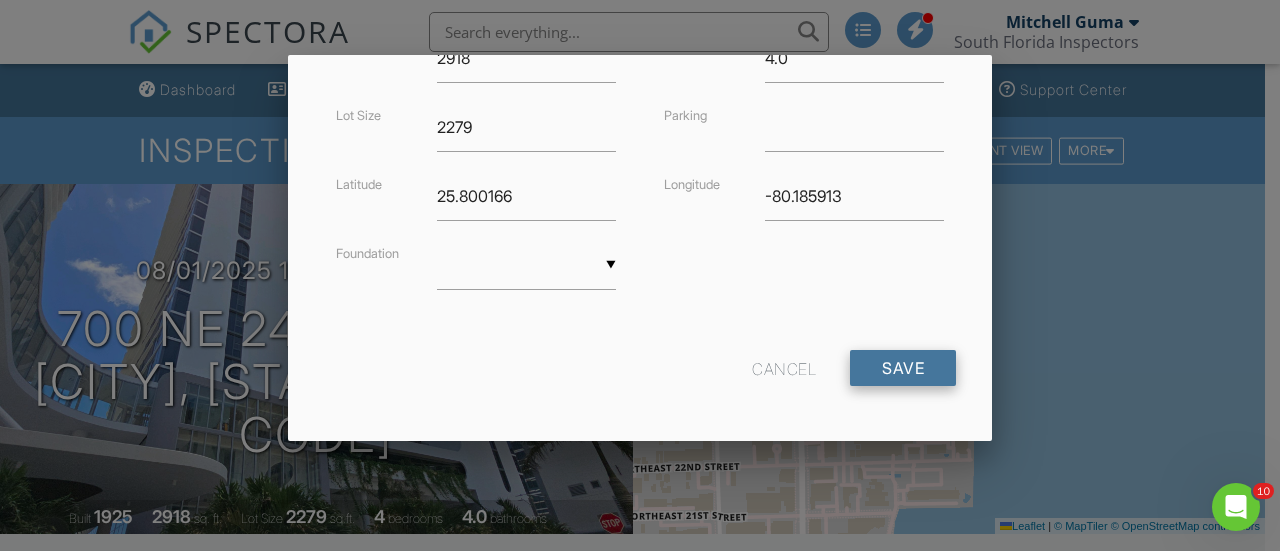 type on "2025" 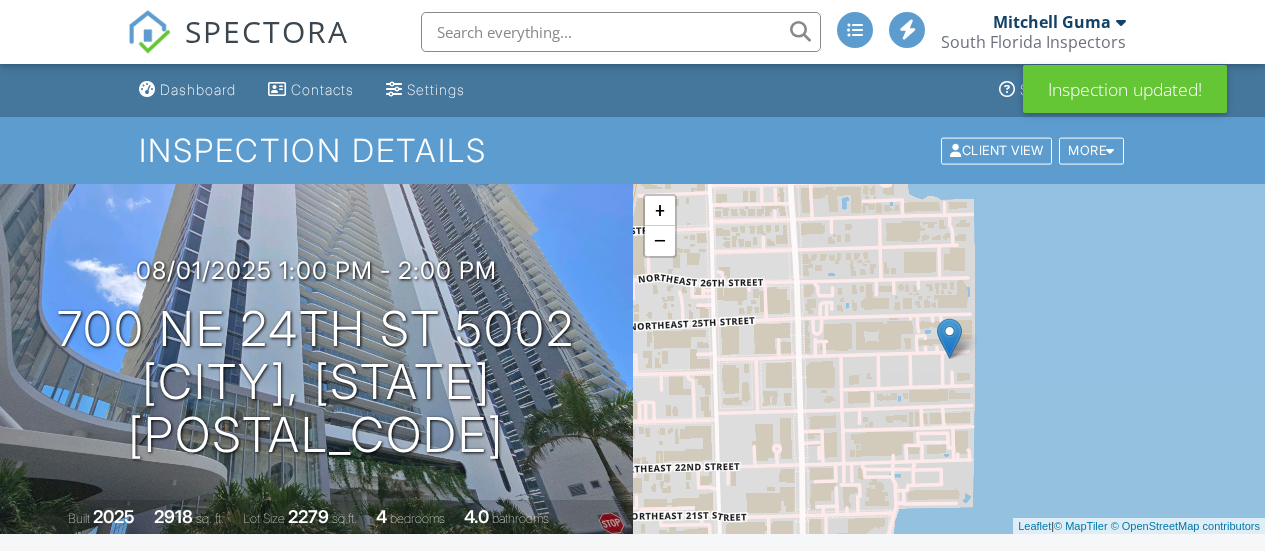 scroll, scrollTop: 0, scrollLeft: 0, axis: both 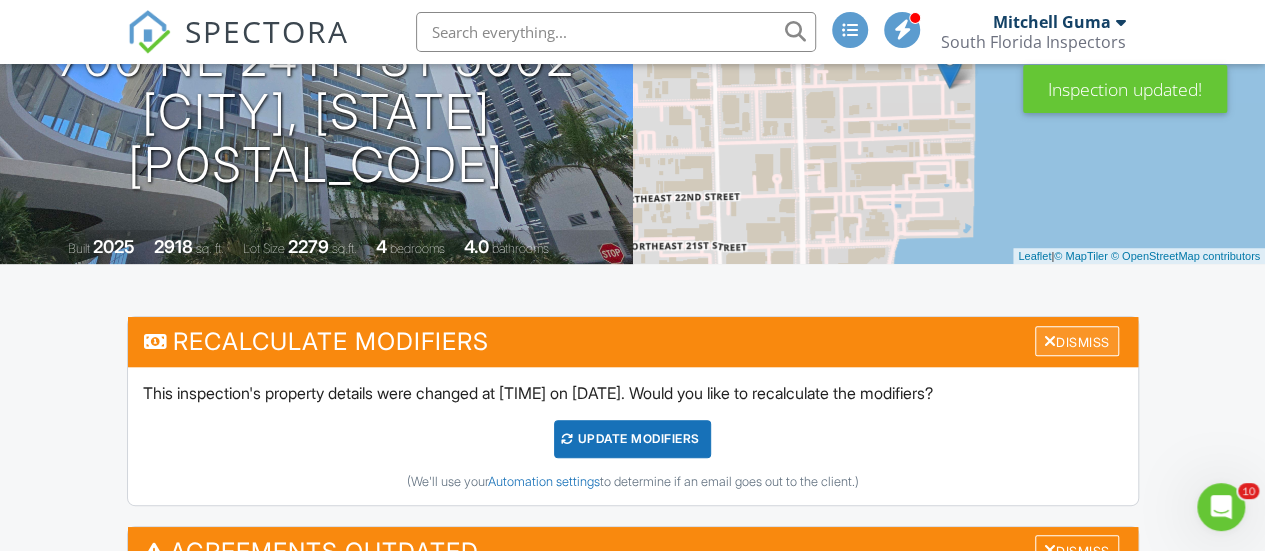 click at bounding box center [1050, 341] 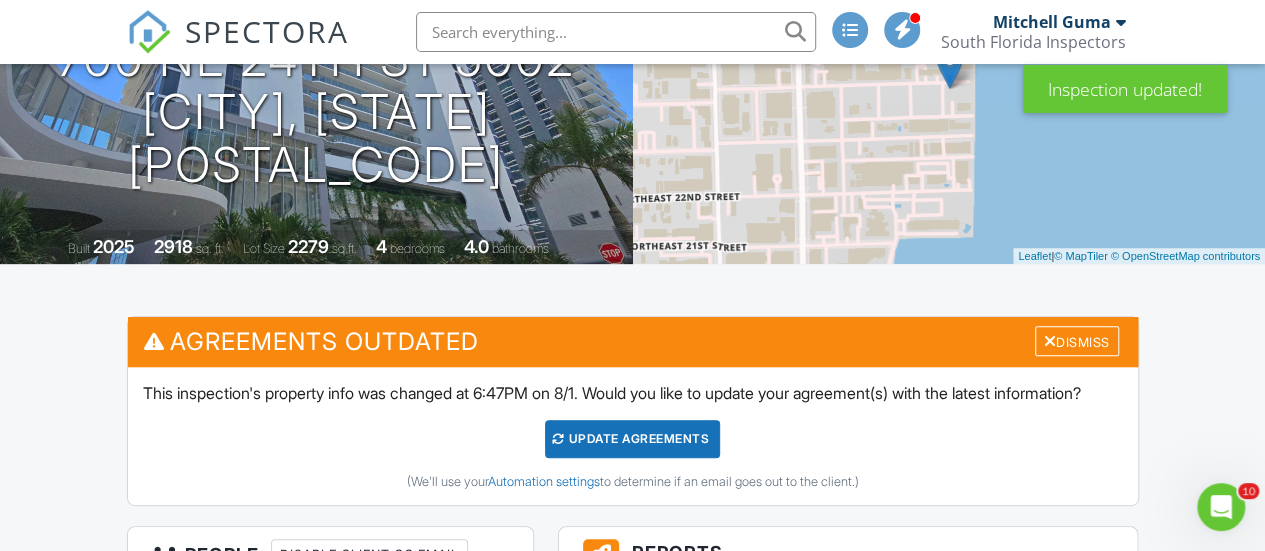 click at bounding box center [1050, 341] 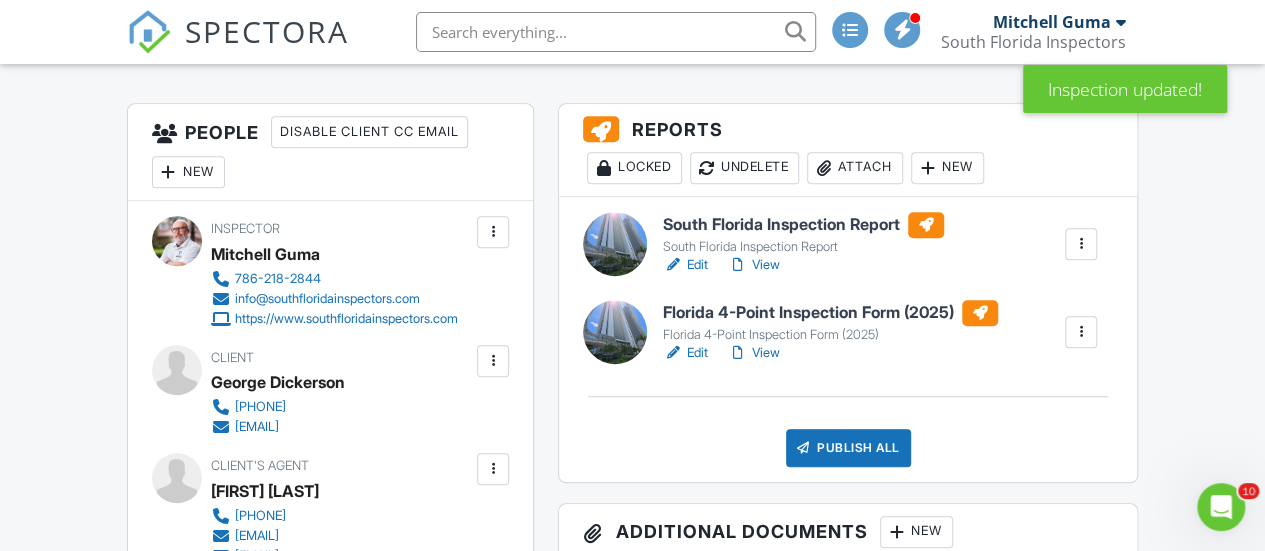 scroll, scrollTop: 484, scrollLeft: 0, axis: vertical 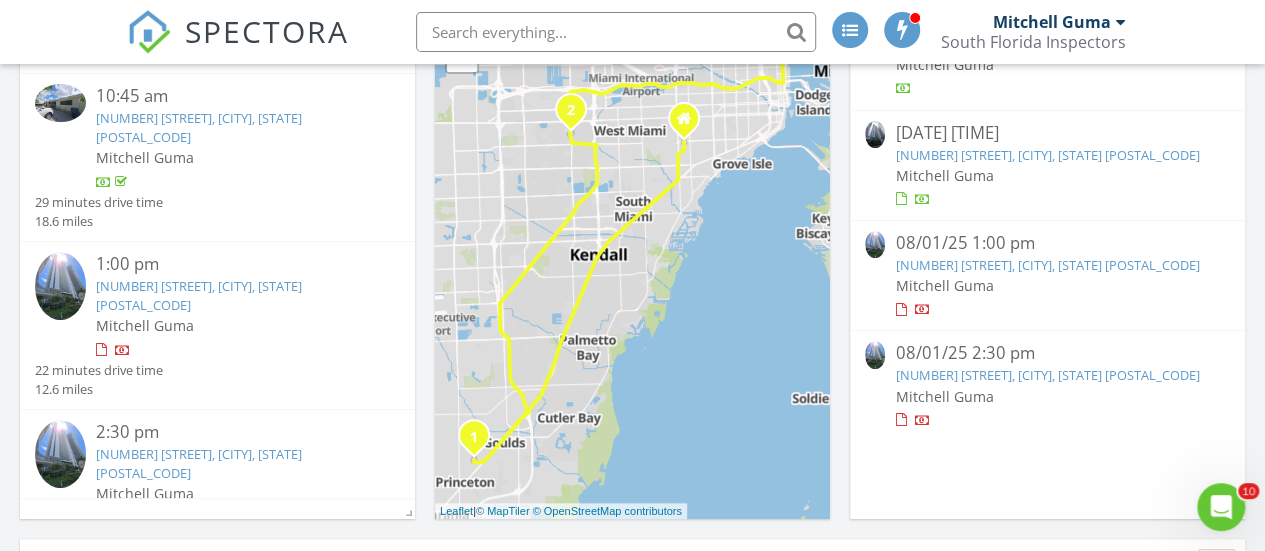 click on "700 NE 24th St 5202 5202, Miami, FL 33137" at bounding box center [199, 463] 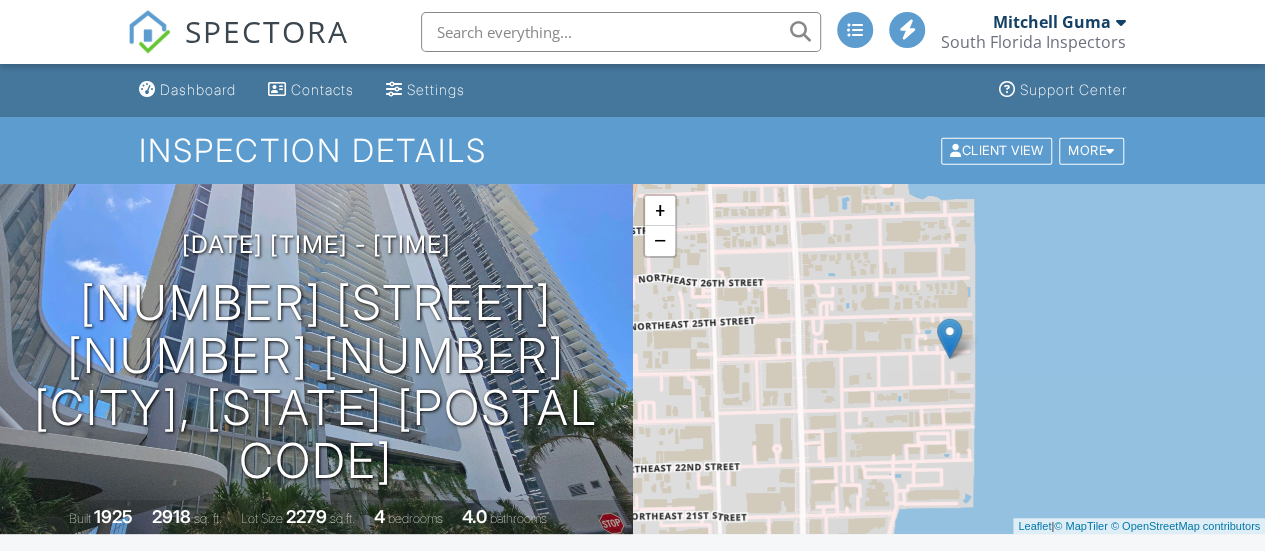 scroll, scrollTop: 334, scrollLeft: 0, axis: vertical 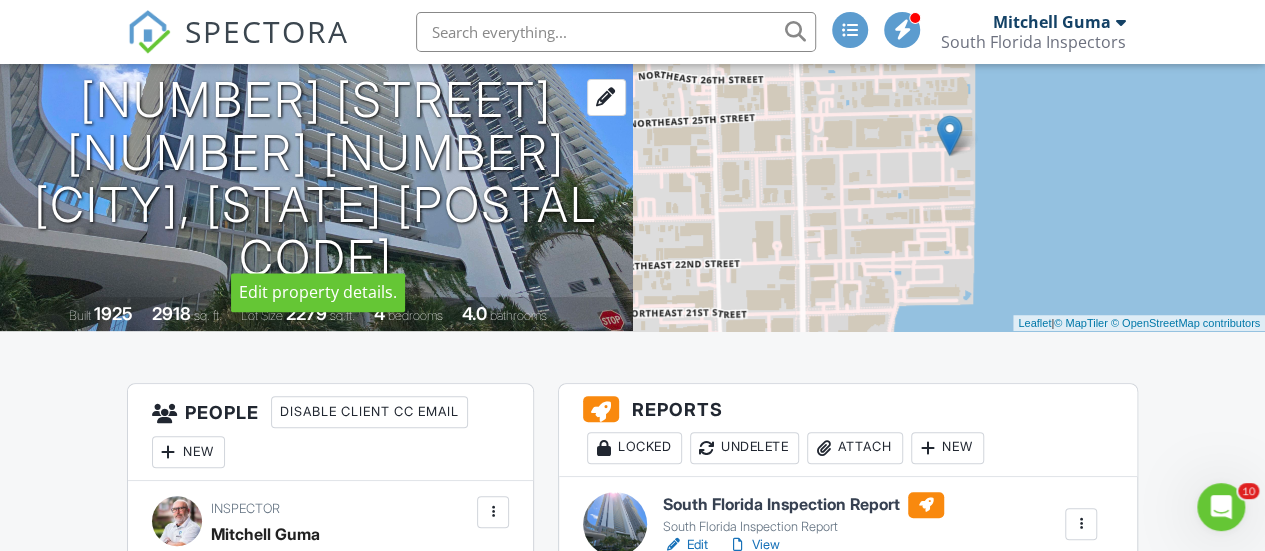 click at bounding box center (606, 97) 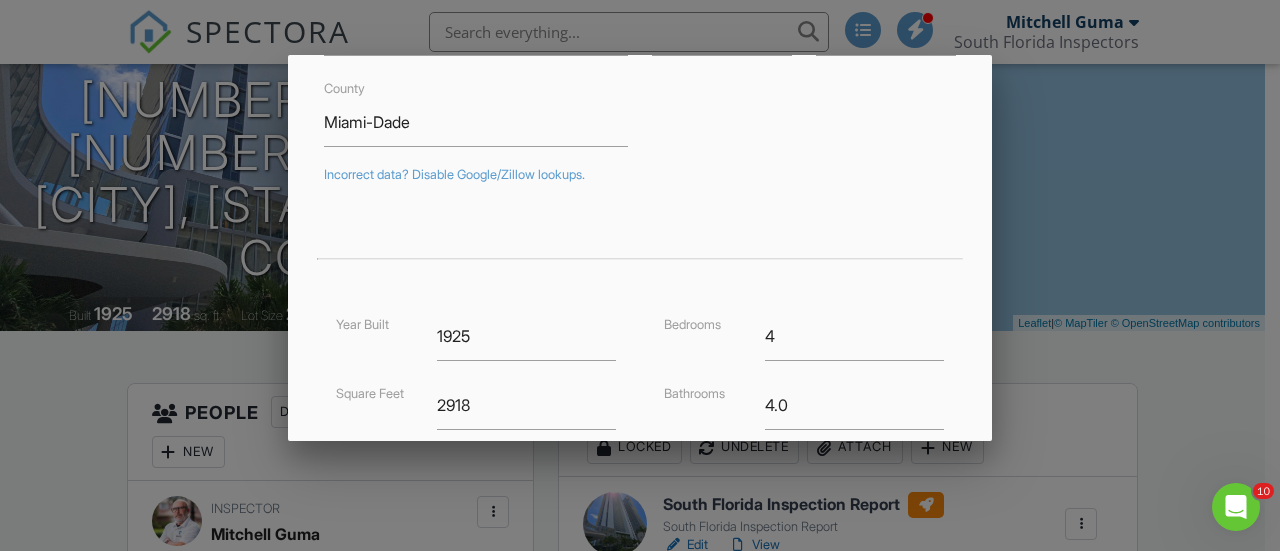 scroll, scrollTop: 285, scrollLeft: 0, axis: vertical 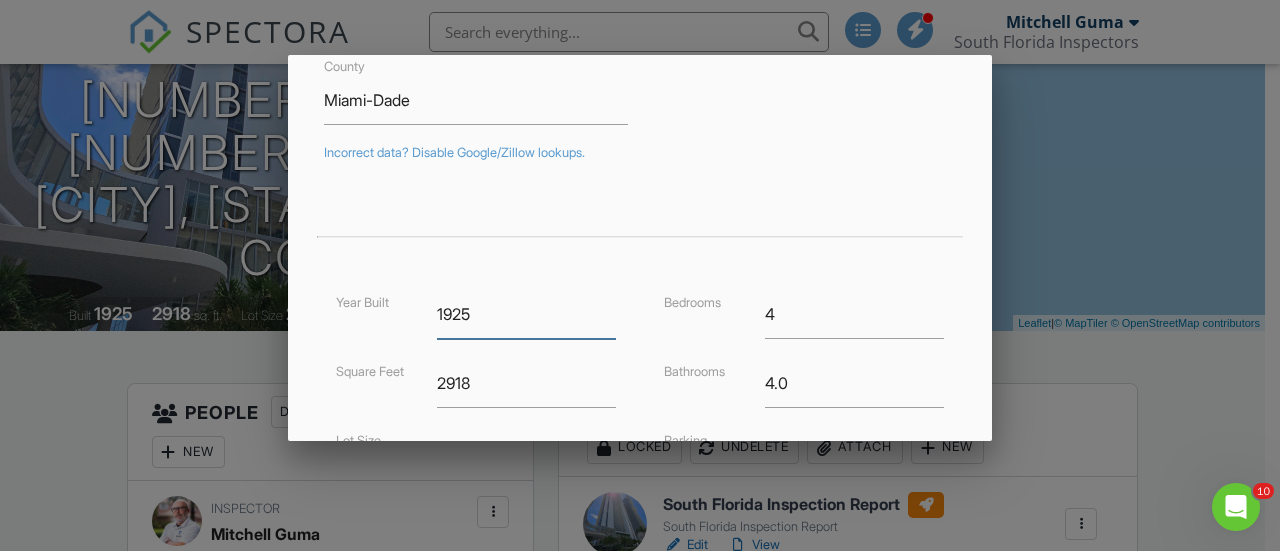 click on "1925" at bounding box center (526, 314) 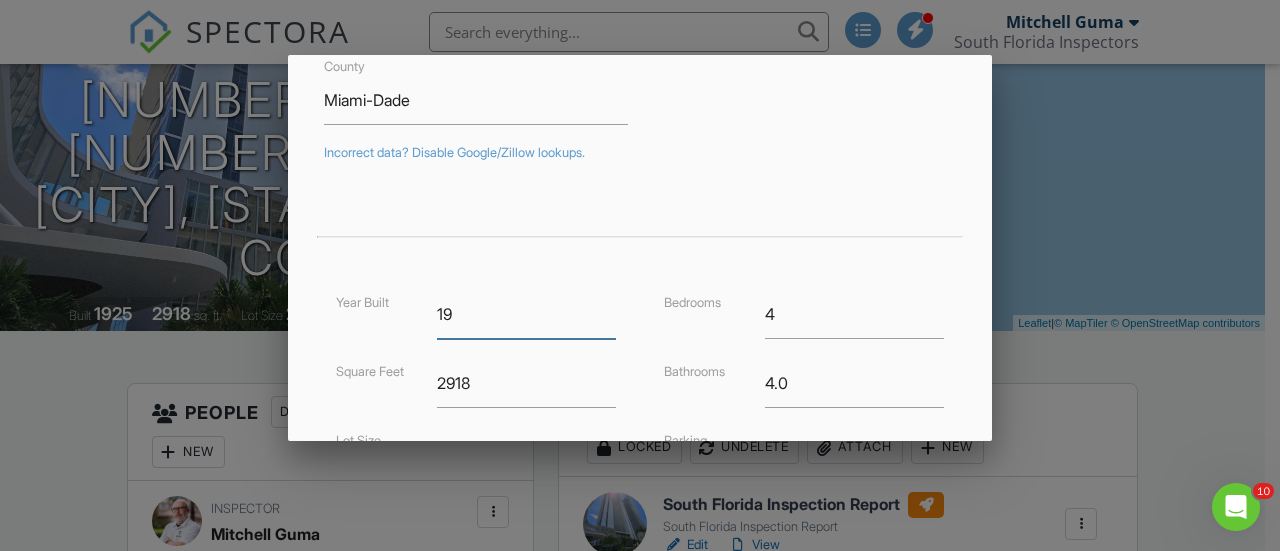 type on "1" 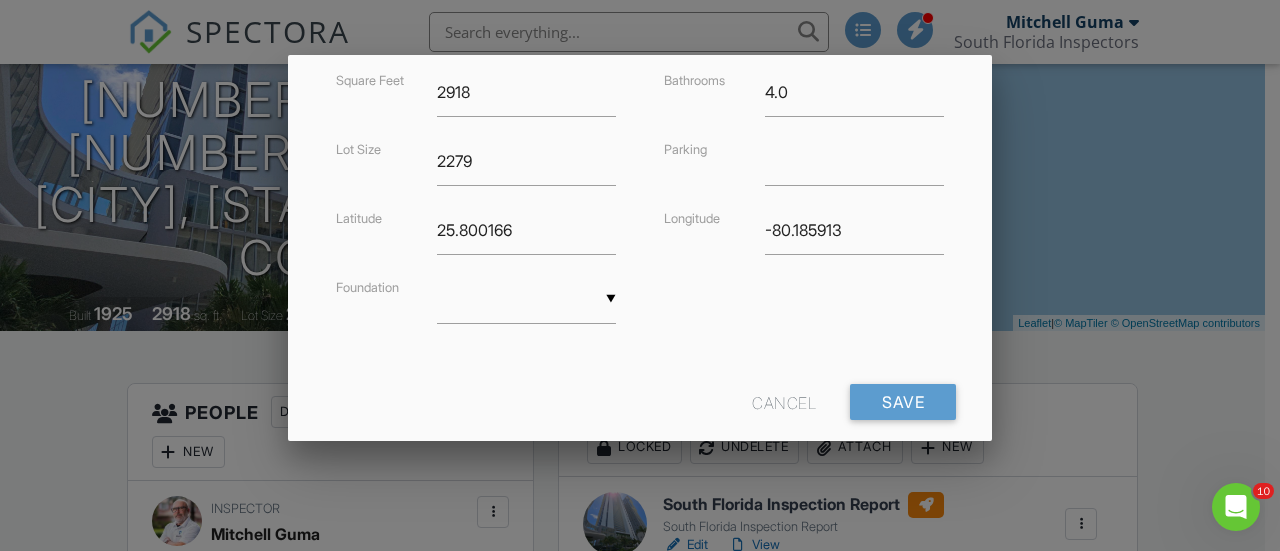 scroll, scrollTop: 577, scrollLeft: 0, axis: vertical 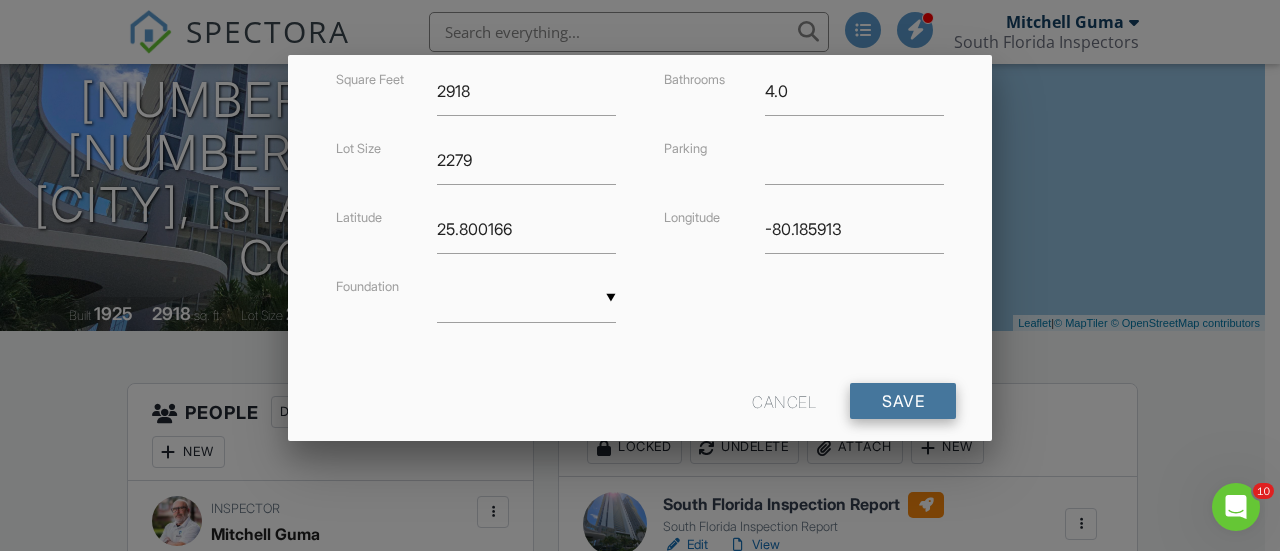type on "2025" 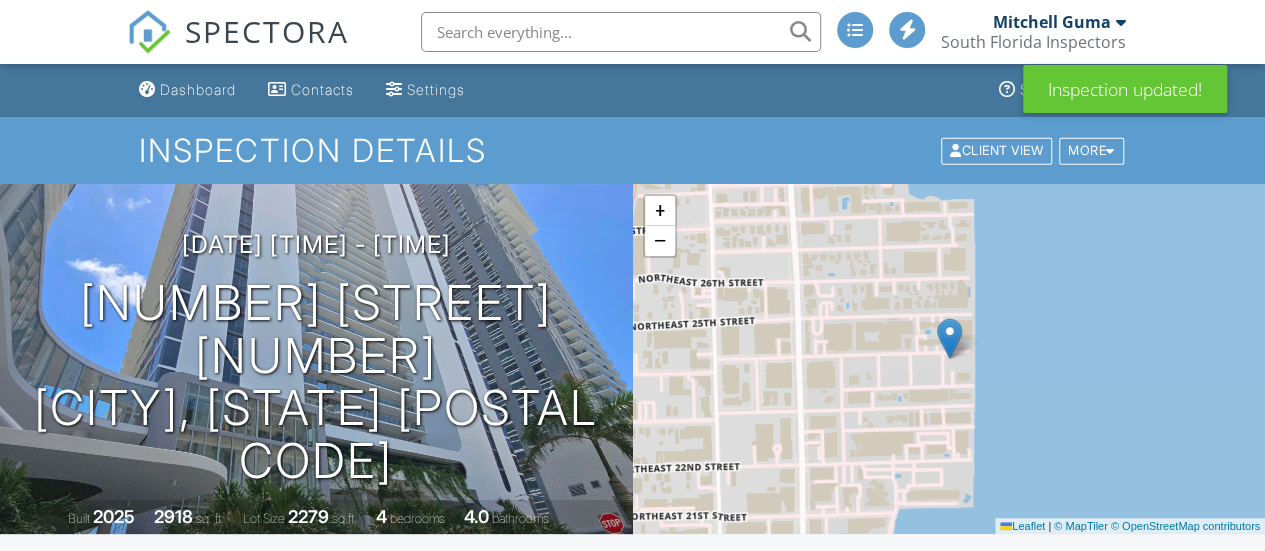 scroll, scrollTop: 220, scrollLeft: 0, axis: vertical 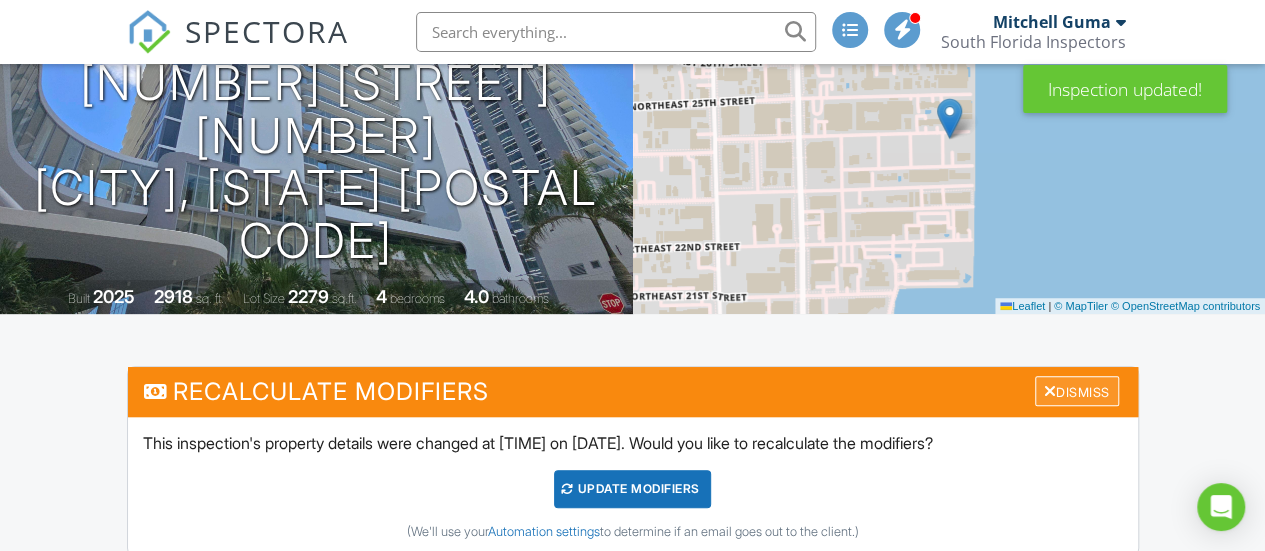 click at bounding box center [1050, 391] 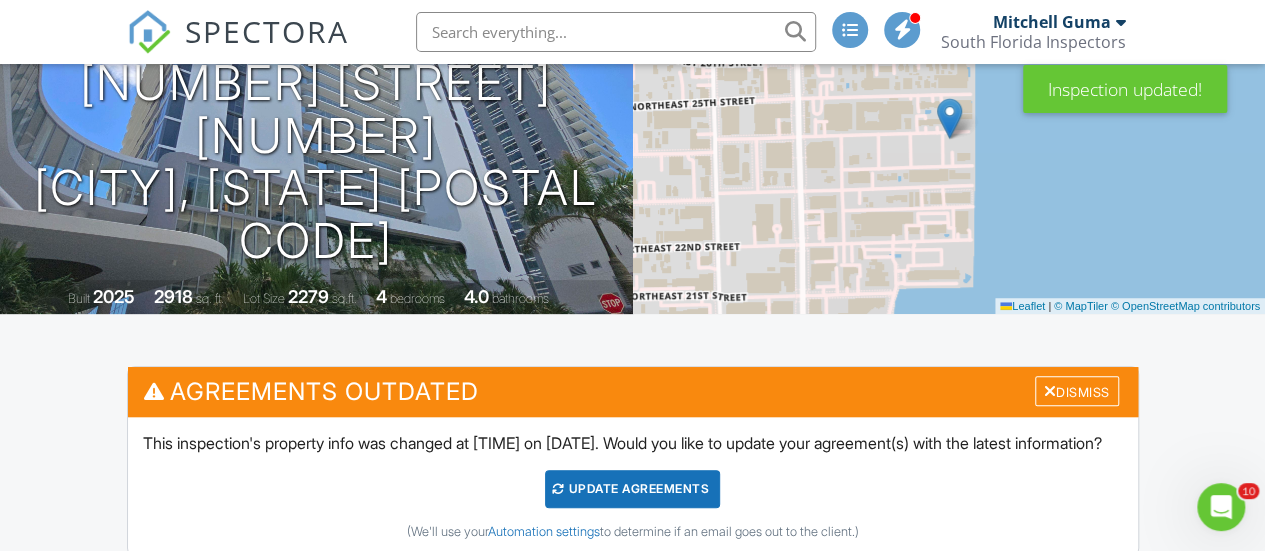 scroll, scrollTop: 0, scrollLeft: 0, axis: both 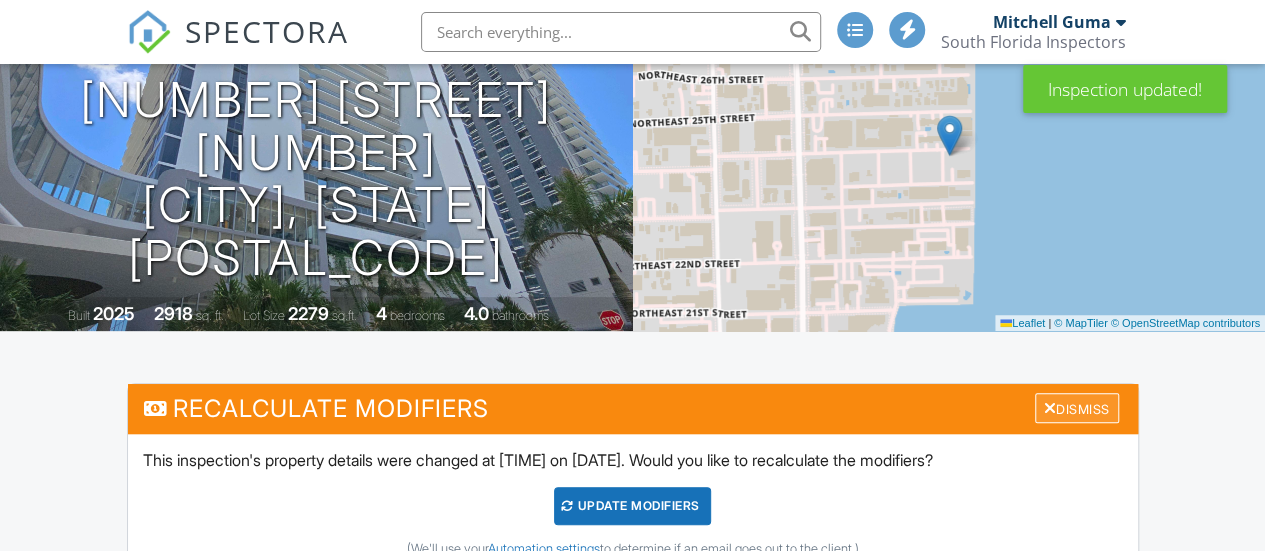 click at bounding box center [1050, 408] 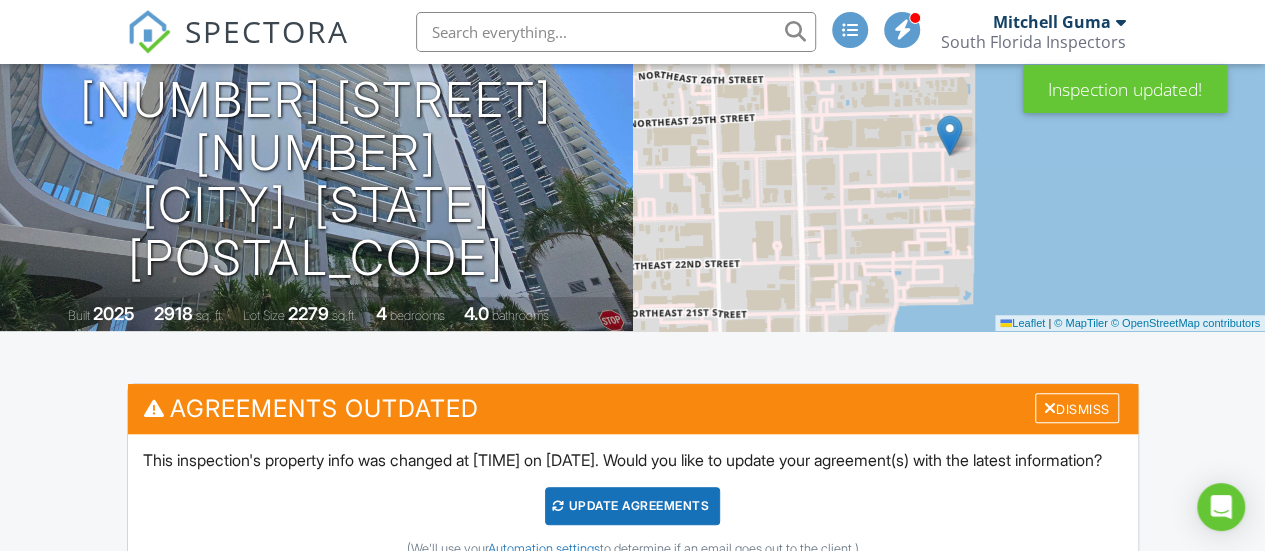 scroll, scrollTop: 0, scrollLeft: 0, axis: both 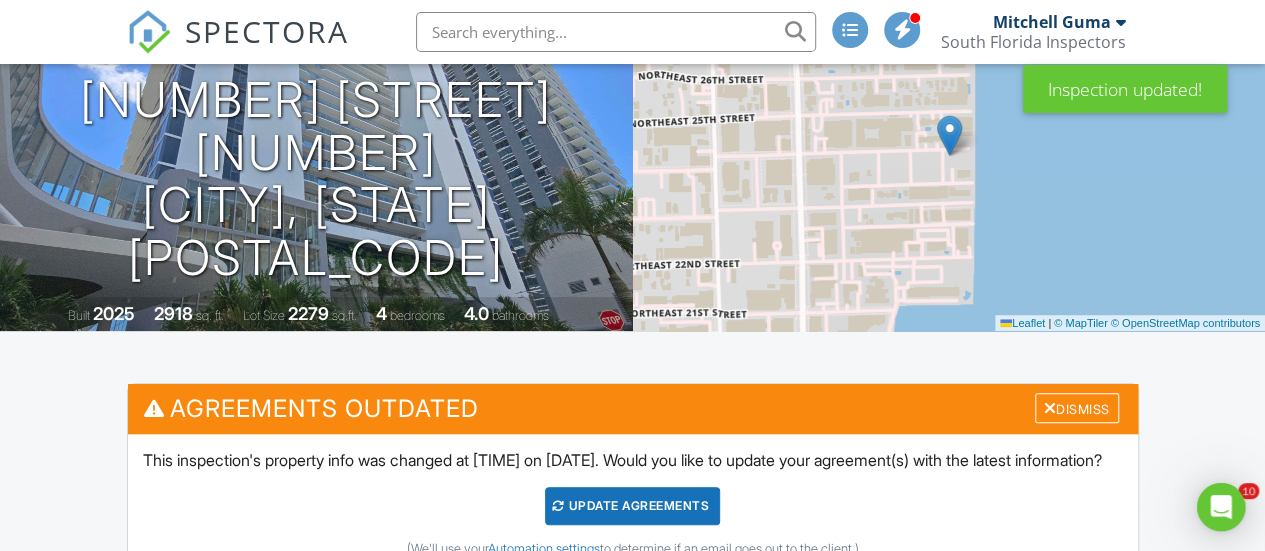 click at bounding box center (1050, 408) 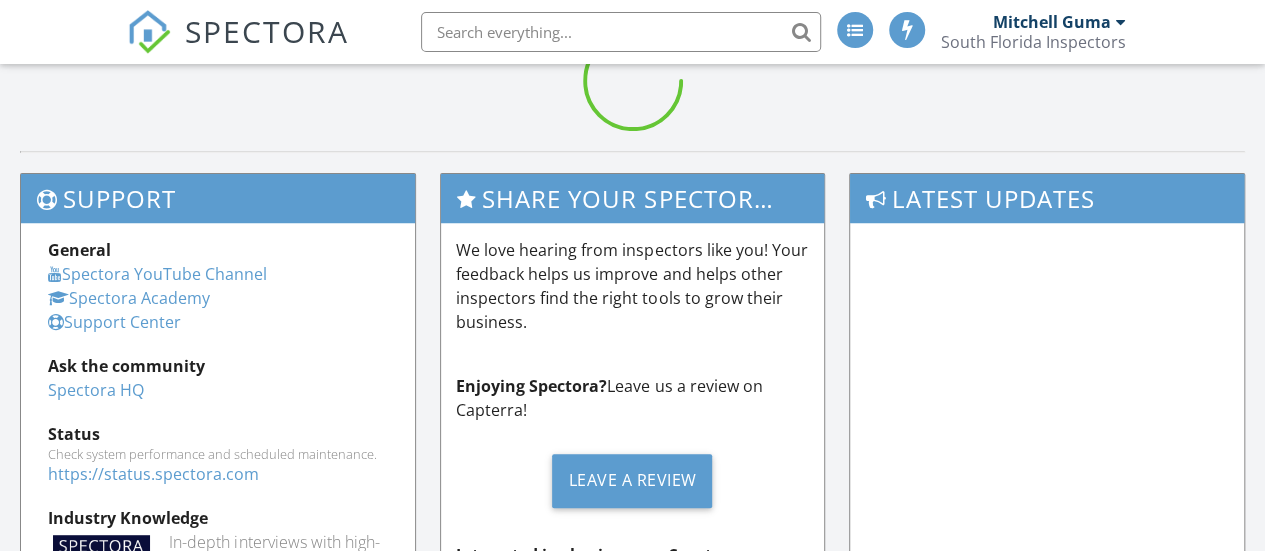 scroll, scrollTop: 593, scrollLeft: 0, axis: vertical 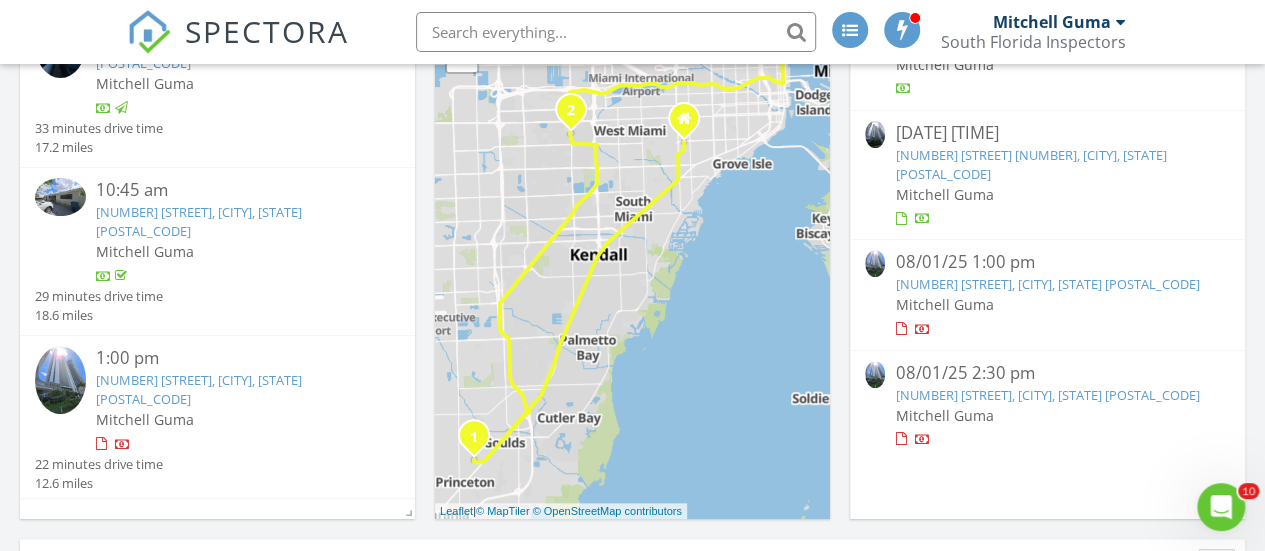 click on "[NUMBER] [STREET], [CITY], [STATE] [POSTAL_CODE]" at bounding box center (199, 389) 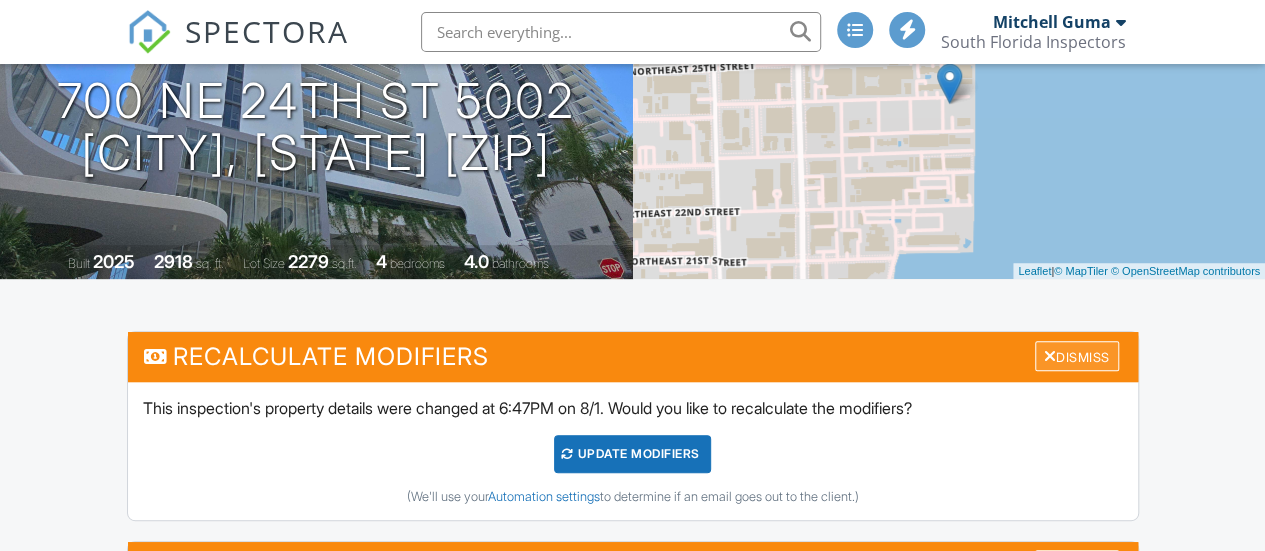 scroll, scrollTop: 255, scrollLeft: 0, axis: vertical 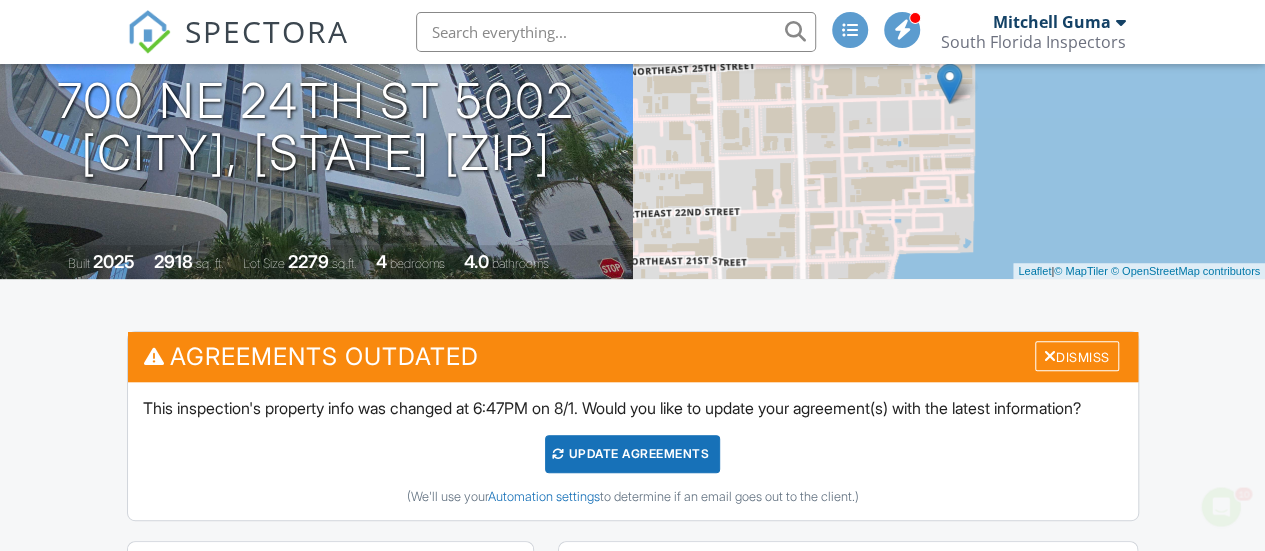 click at bounding box center [1050, 356] 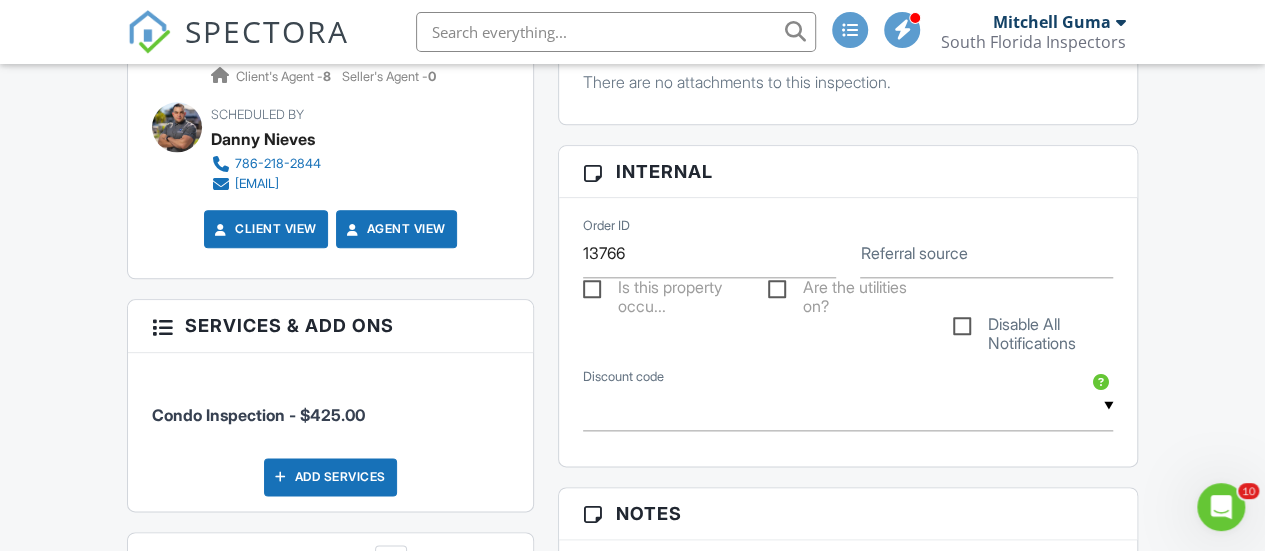 scroll, scrollTop: 0, scrollLeft: 0, axis: both 